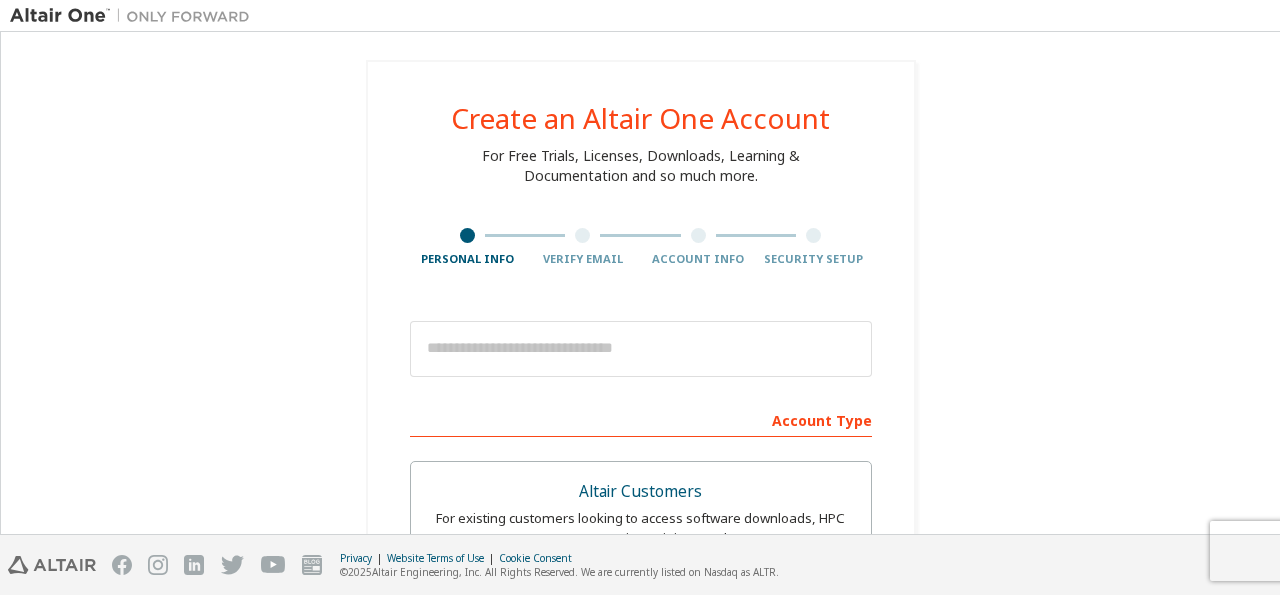 scroll, scrollTop: 0, scrollLeft: 0, axis: both 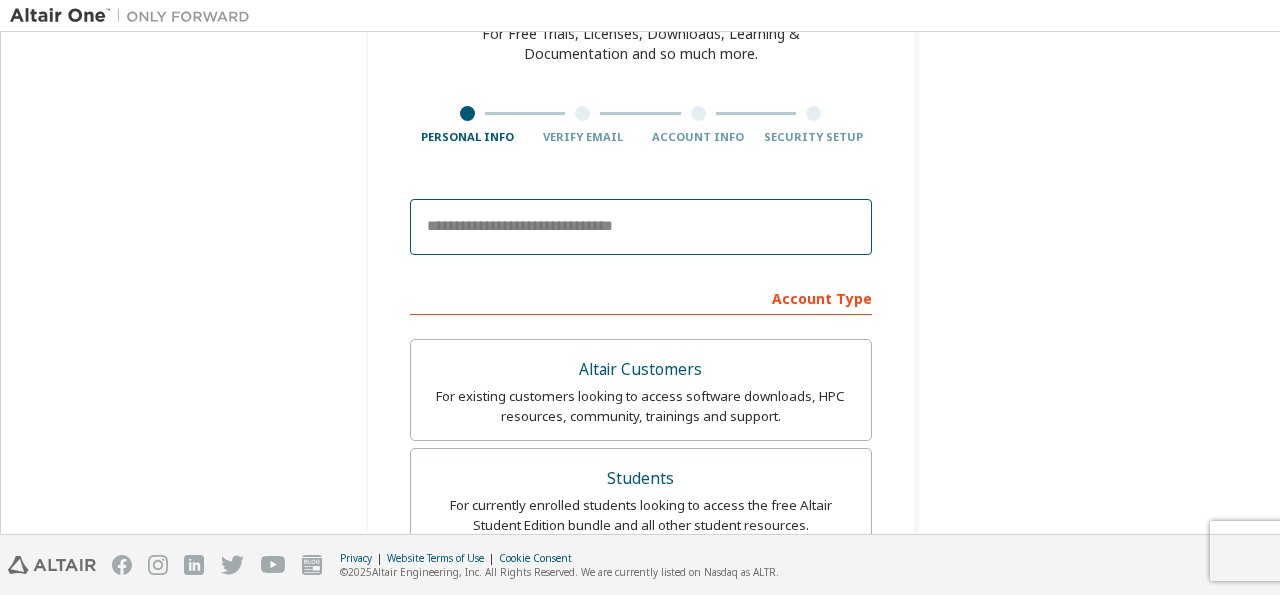click at bounding box center (641, 227) 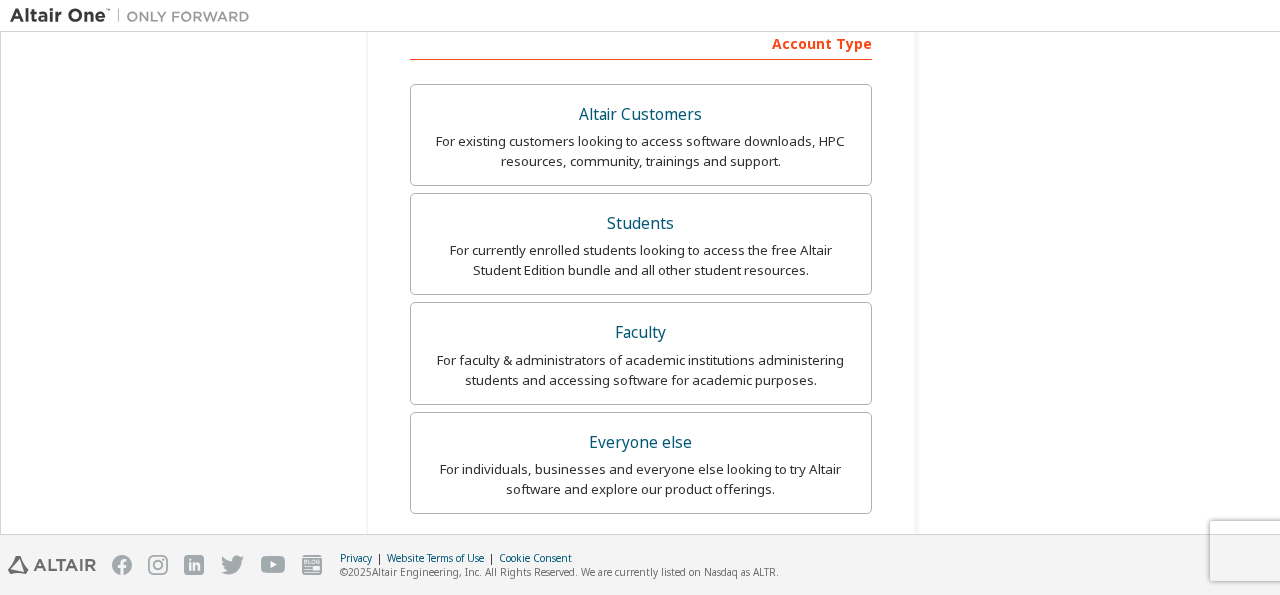 scroll, scrollTop: 411, scrollLeft: 0, axis: vertical 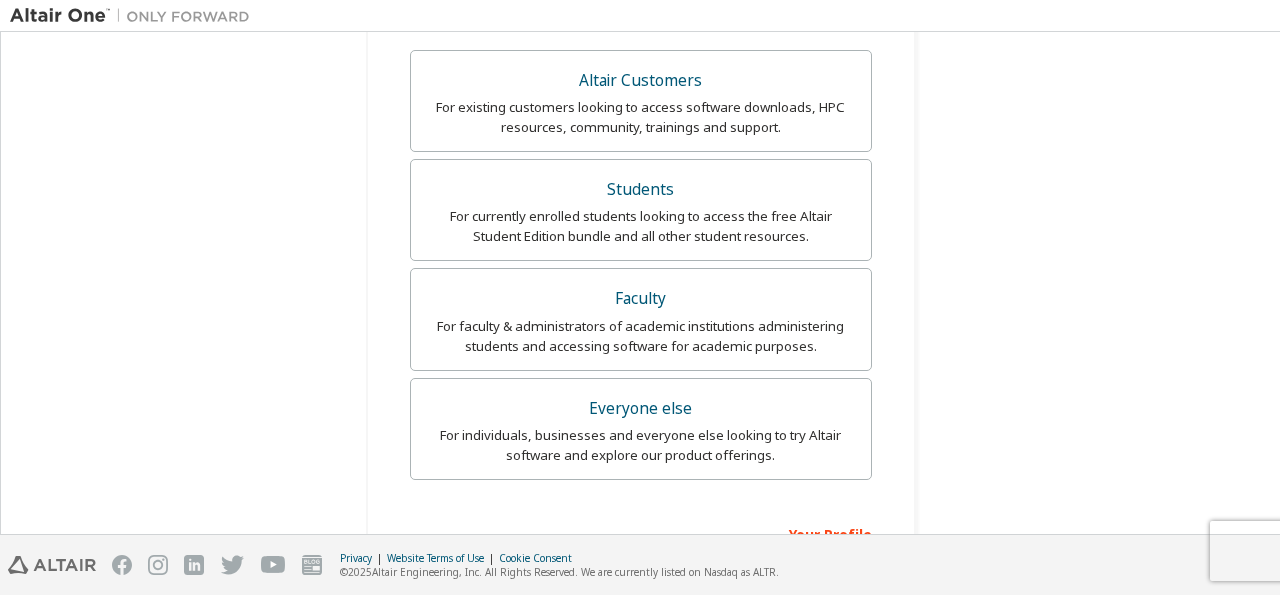 type on "**********" 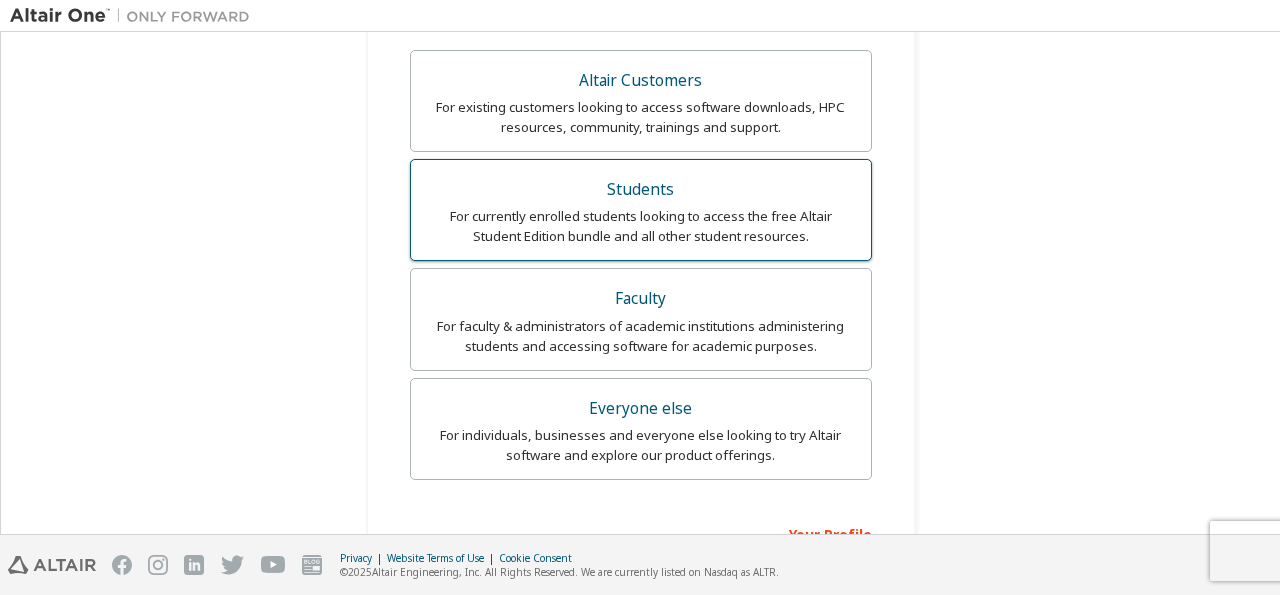 click on "For currently enrolled students looking to access the free Altair Student Edition bundle and all other student resources." at bounding box center (641, 226) 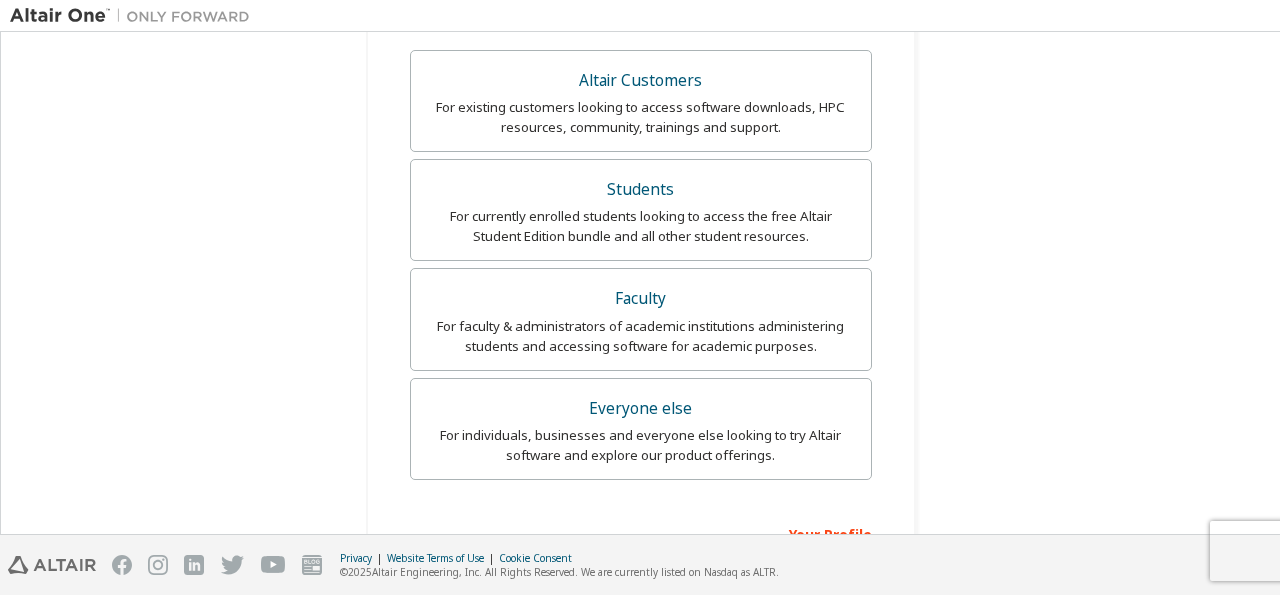 click on "**********" at bounding box center [640, 238] 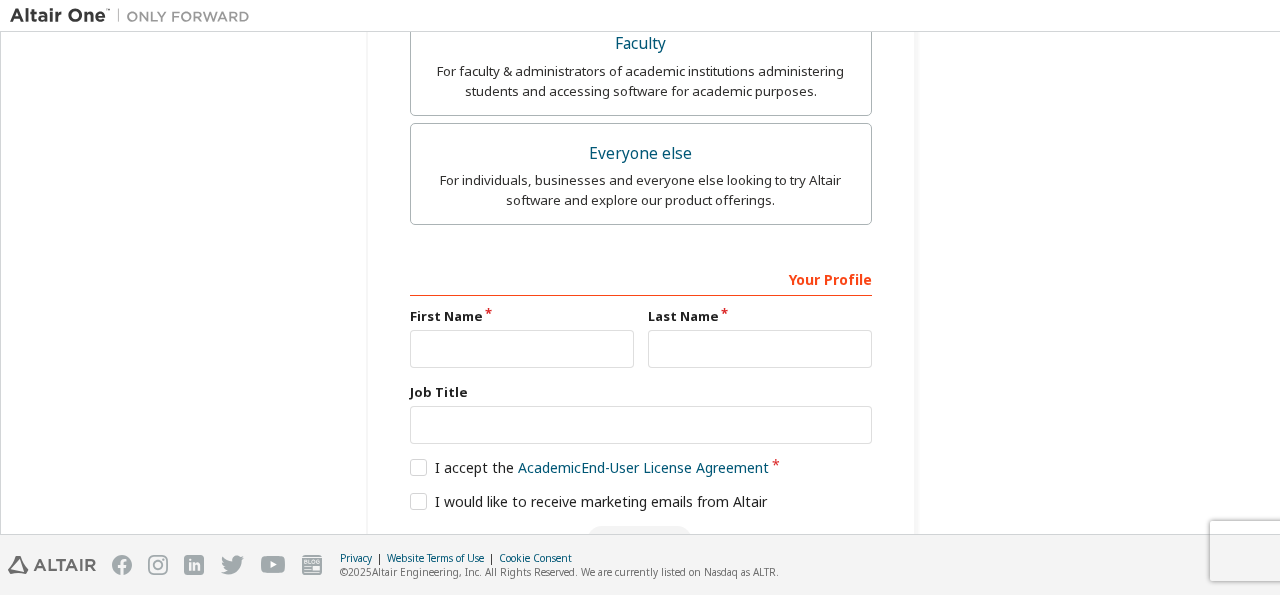 scroll, scrollTop: 726, scrollLeft: 0, axis: vertical 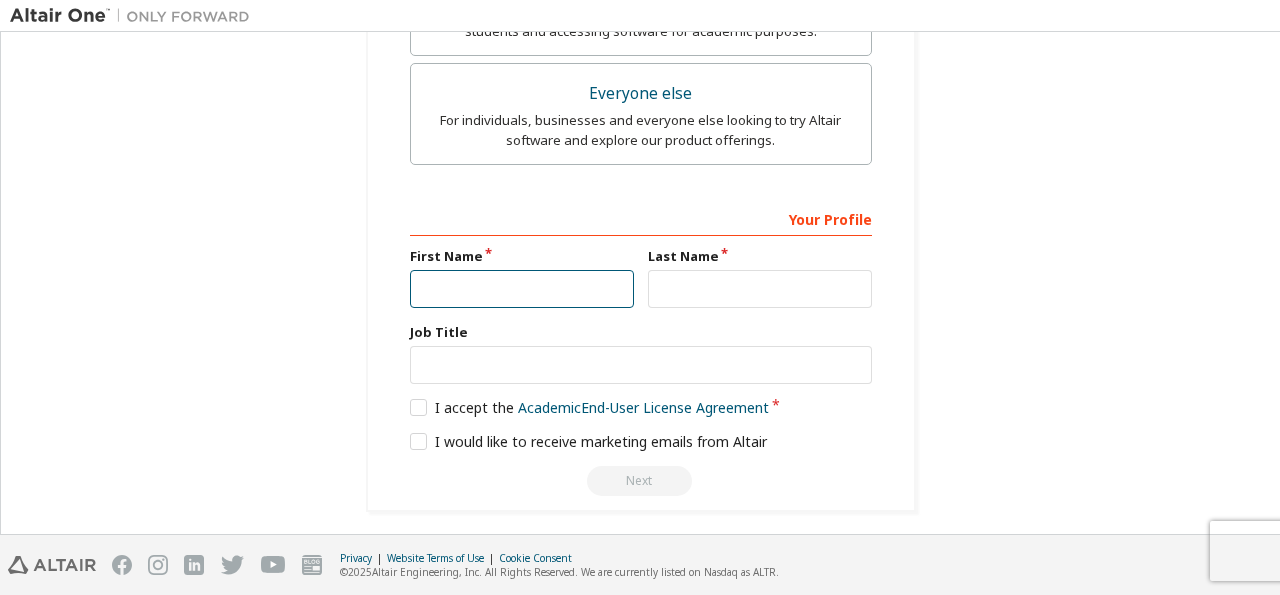 click at bounding box center [522, 289] 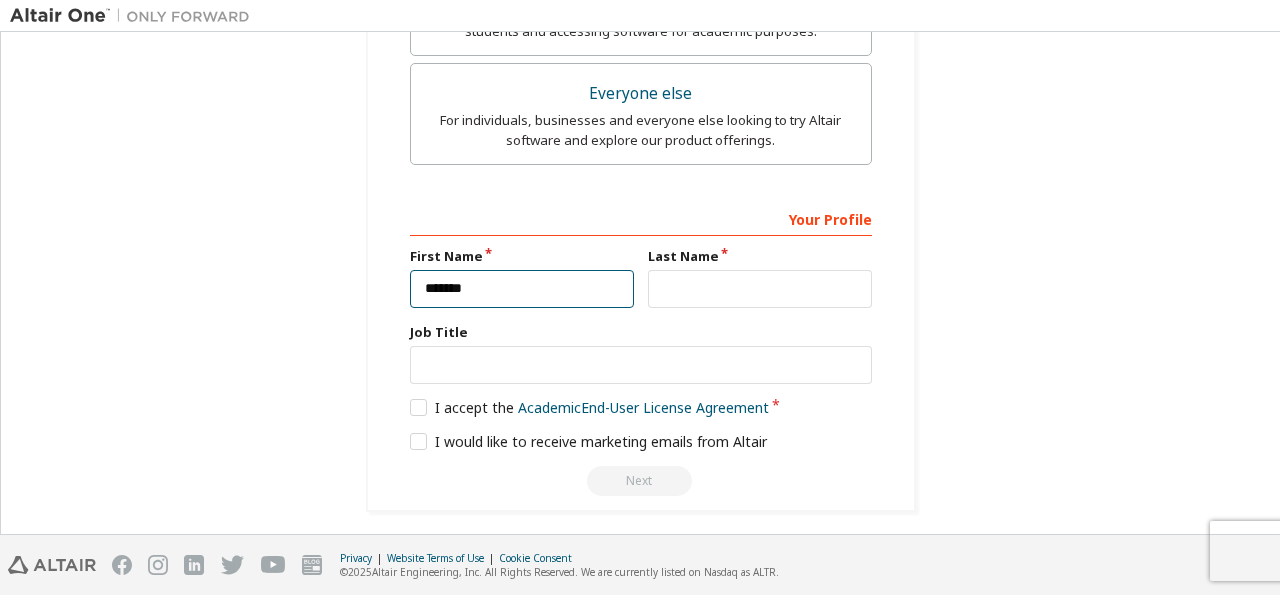 type on "******" 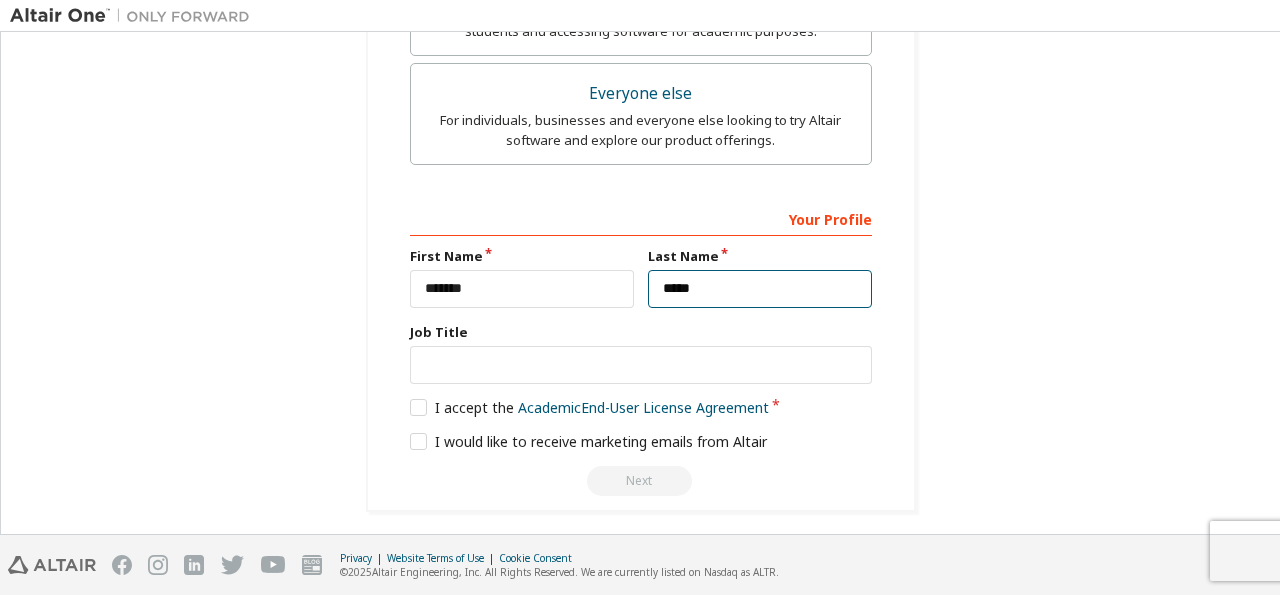 type on "*****" 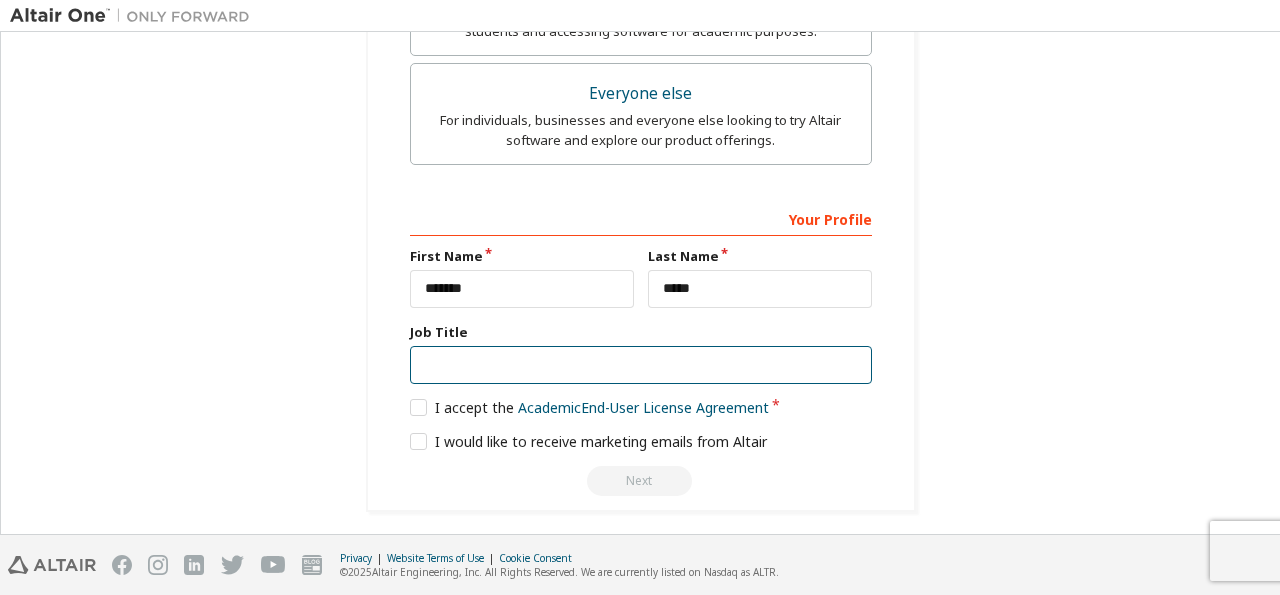 click at bounding box center [641, 365] 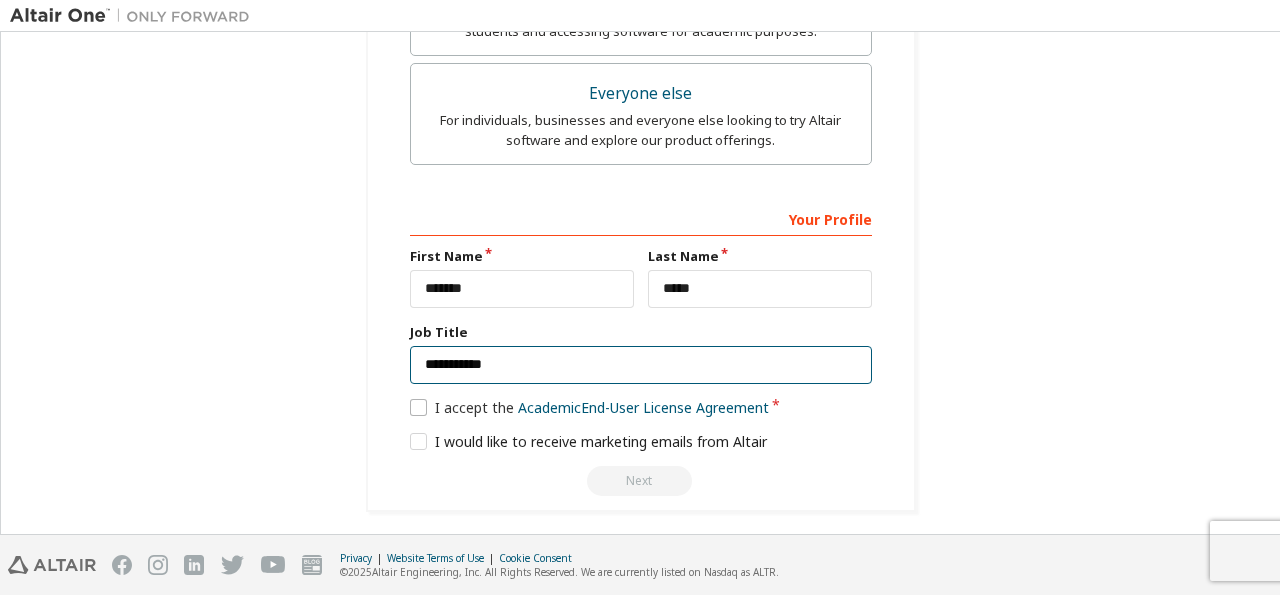 type on "**********" 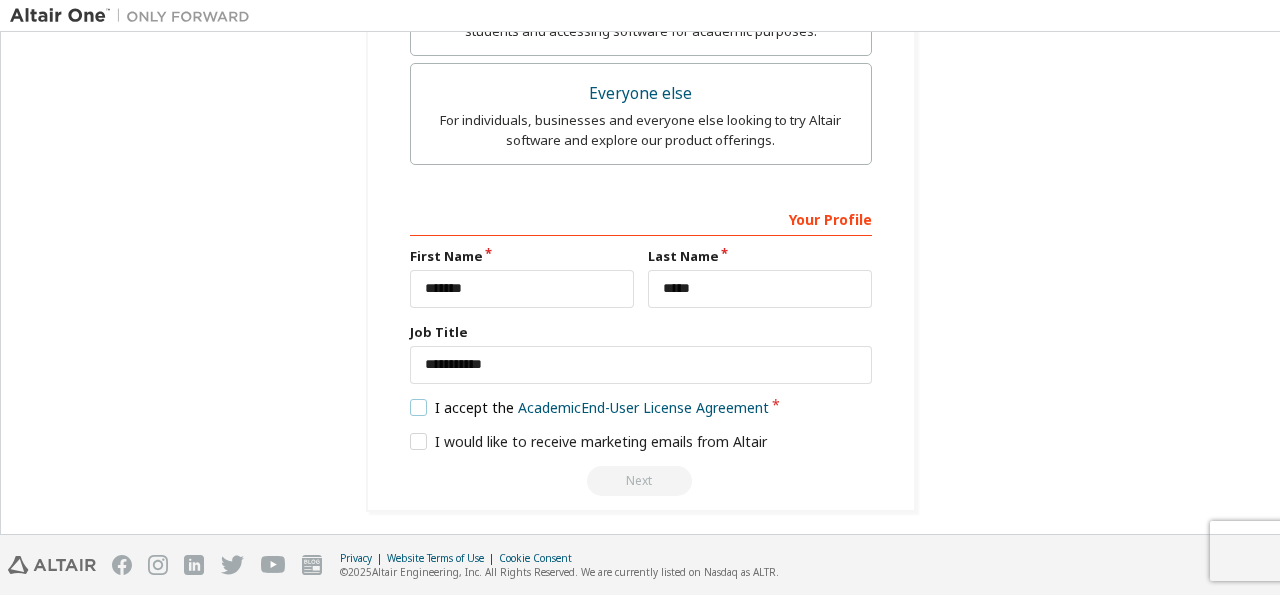 click on "I accept the   Academic   End-User License Agreement" at bounding box center (590, 407) 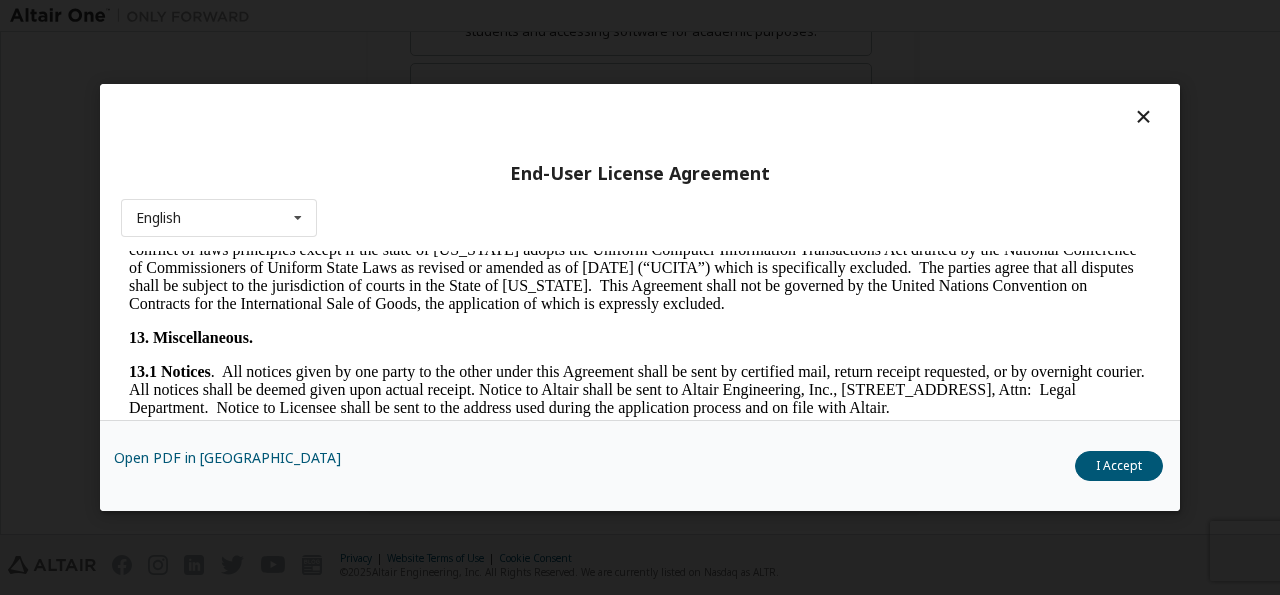 scroll, scrollTop: 3500, scrollLeft: 0, axis: vertical 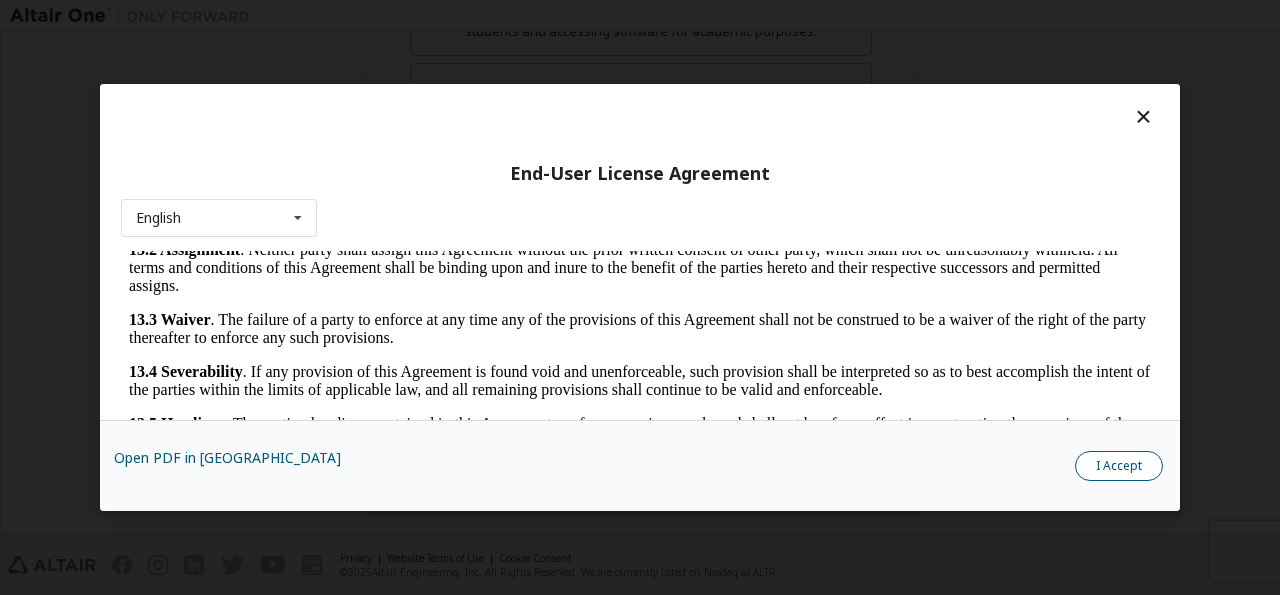 click on "I Accept" at bounding box center (1119, 466) 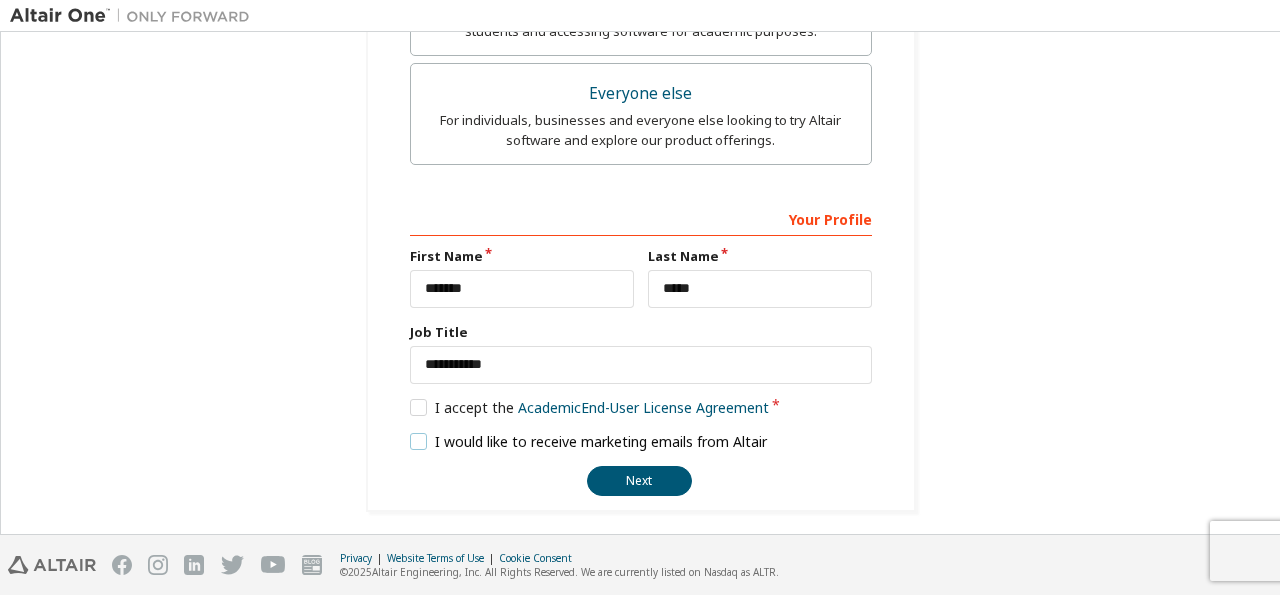 click on "I would like to receive marketing emails from Altair" at bounding box center [589, 441] 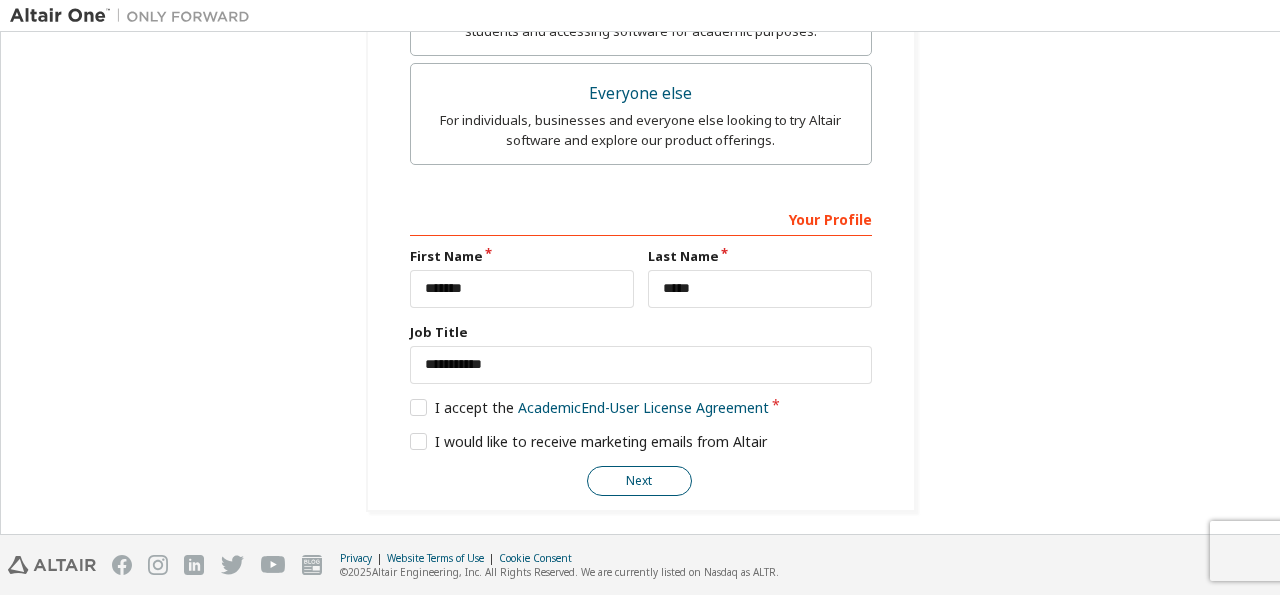 click on "Next" at bounding box center [639, 481] 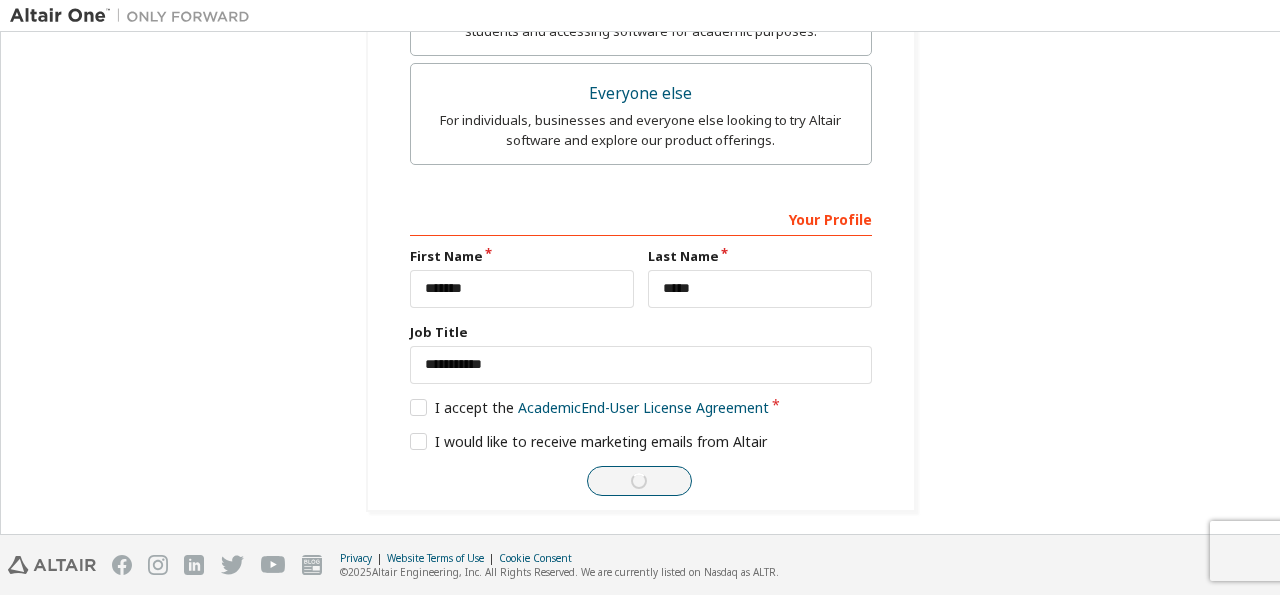 scroll, scrollTop: 49, scrollLeft: 0, axis: vertical 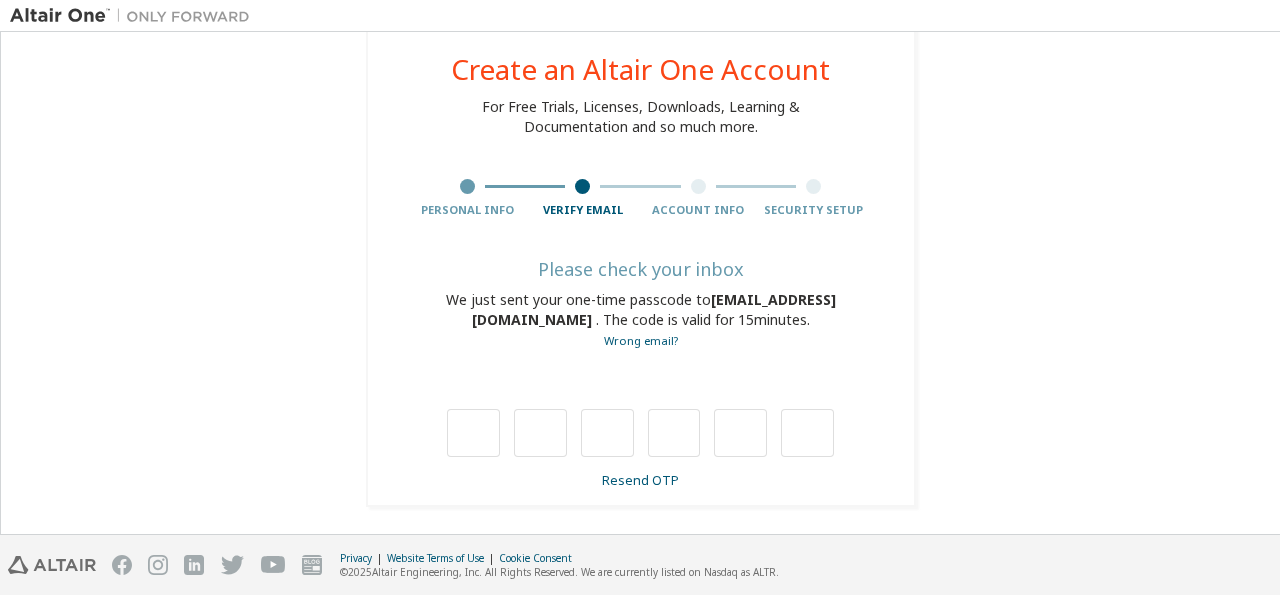type on "*" 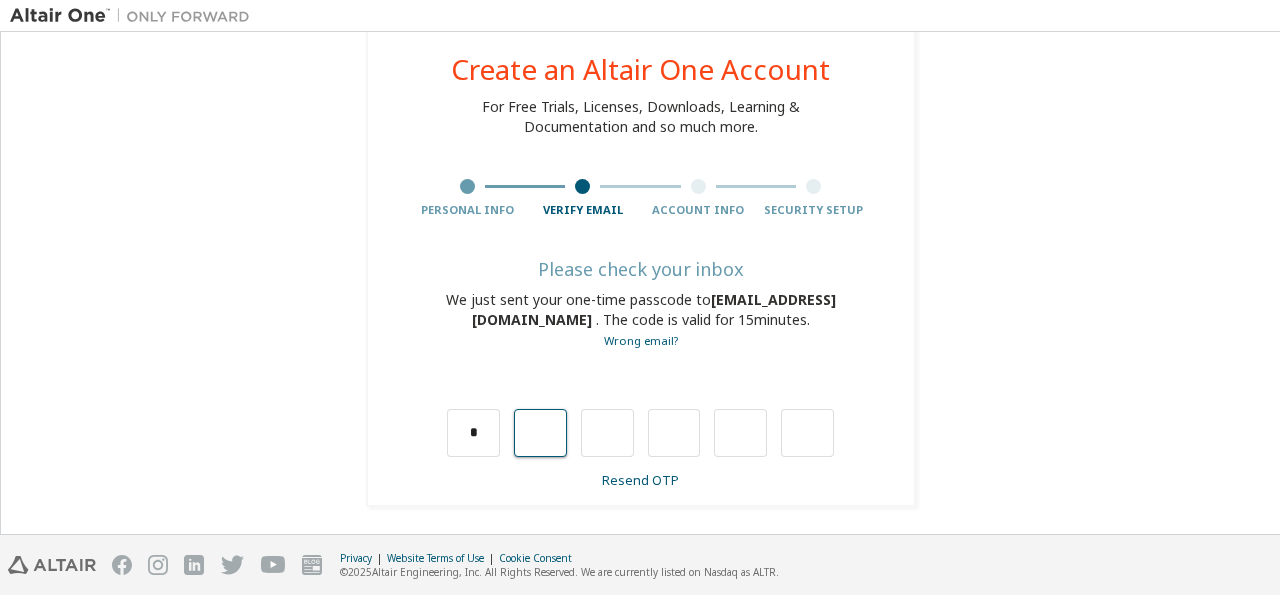 type on "*" 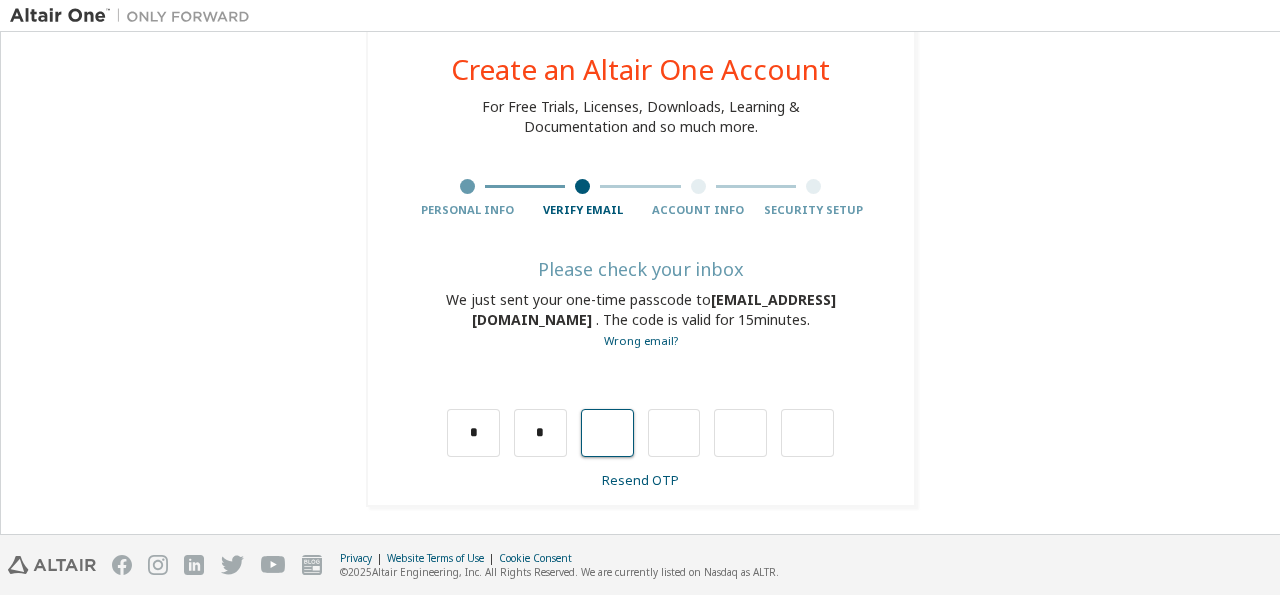 type on "*" 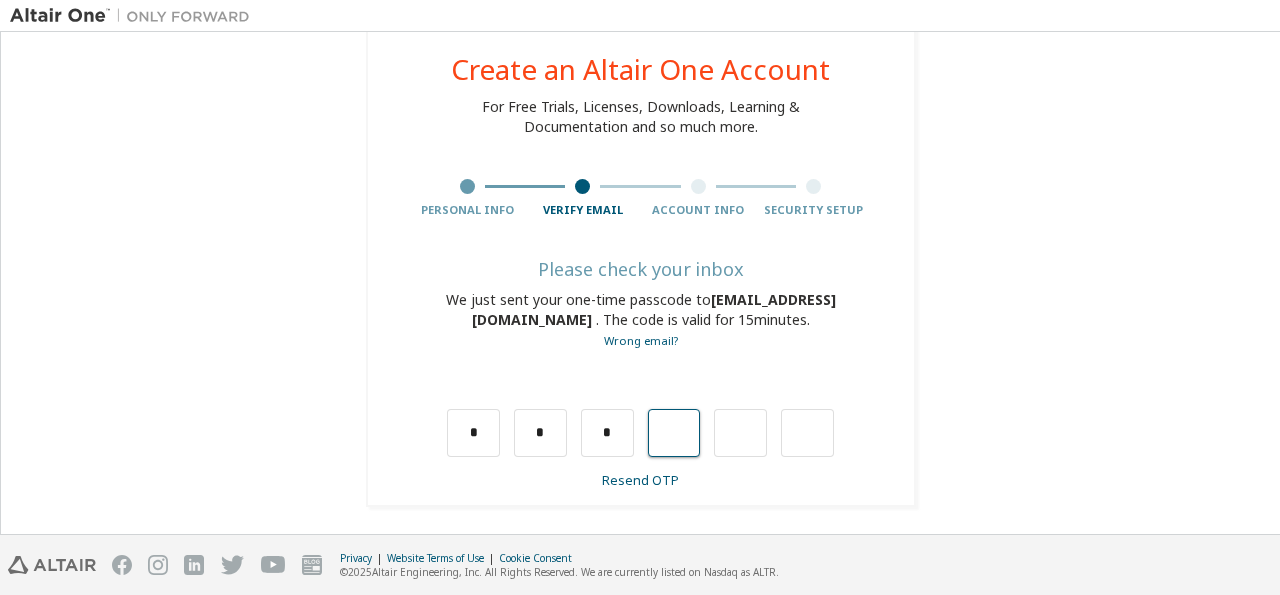 type on "*" 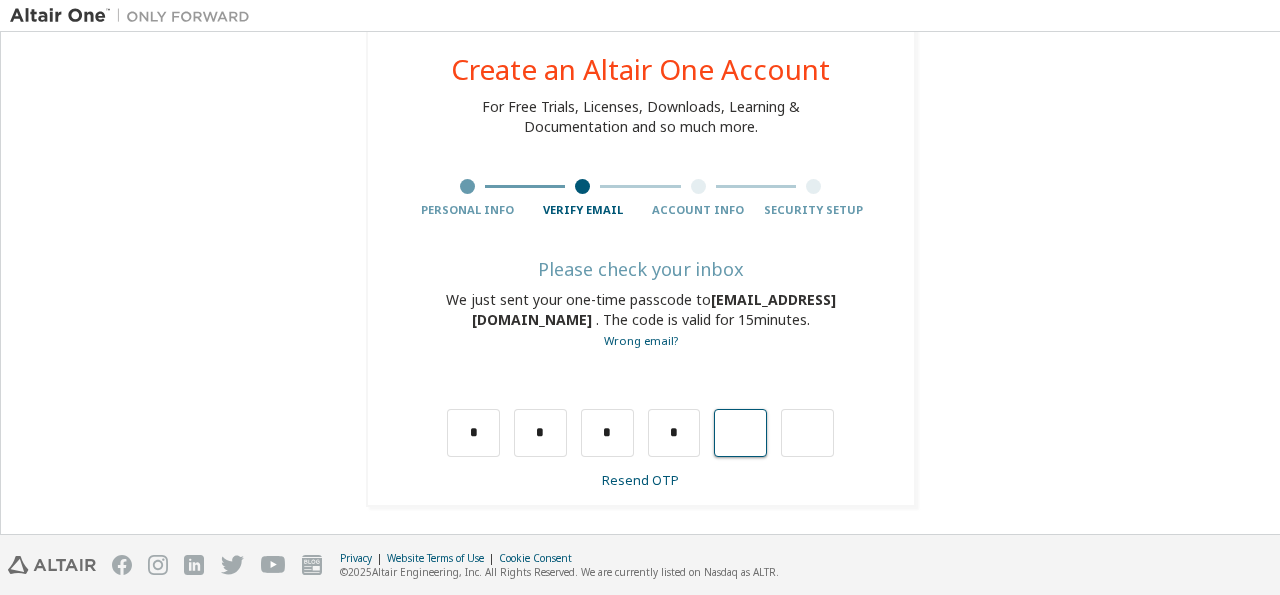 type on "*" 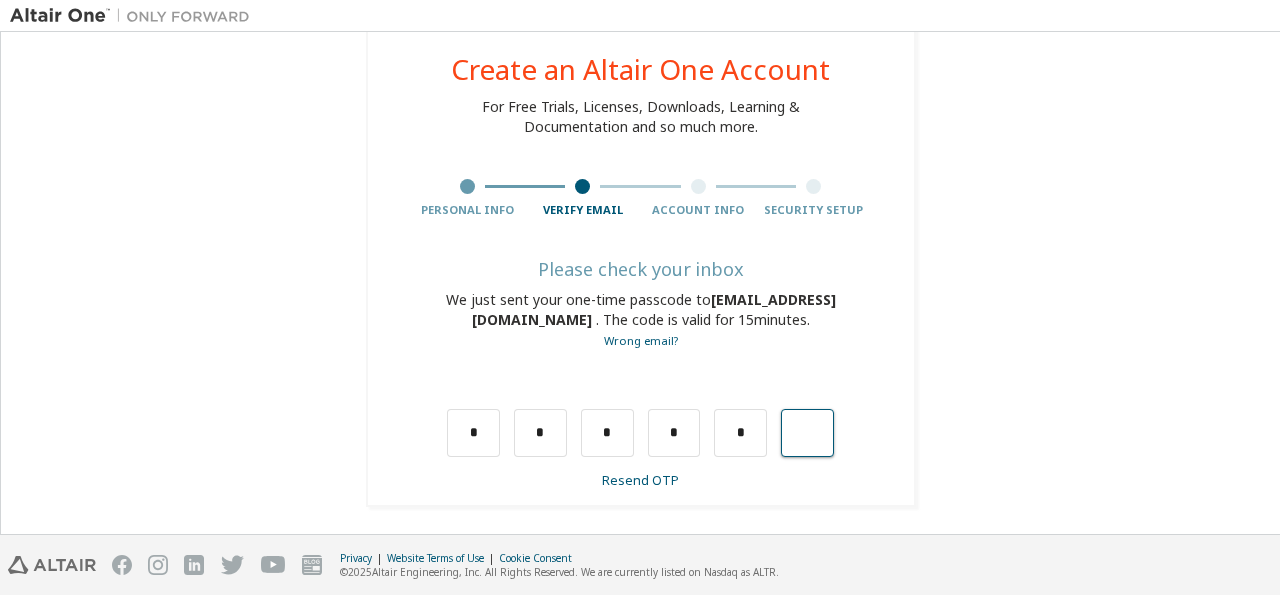type on "*" 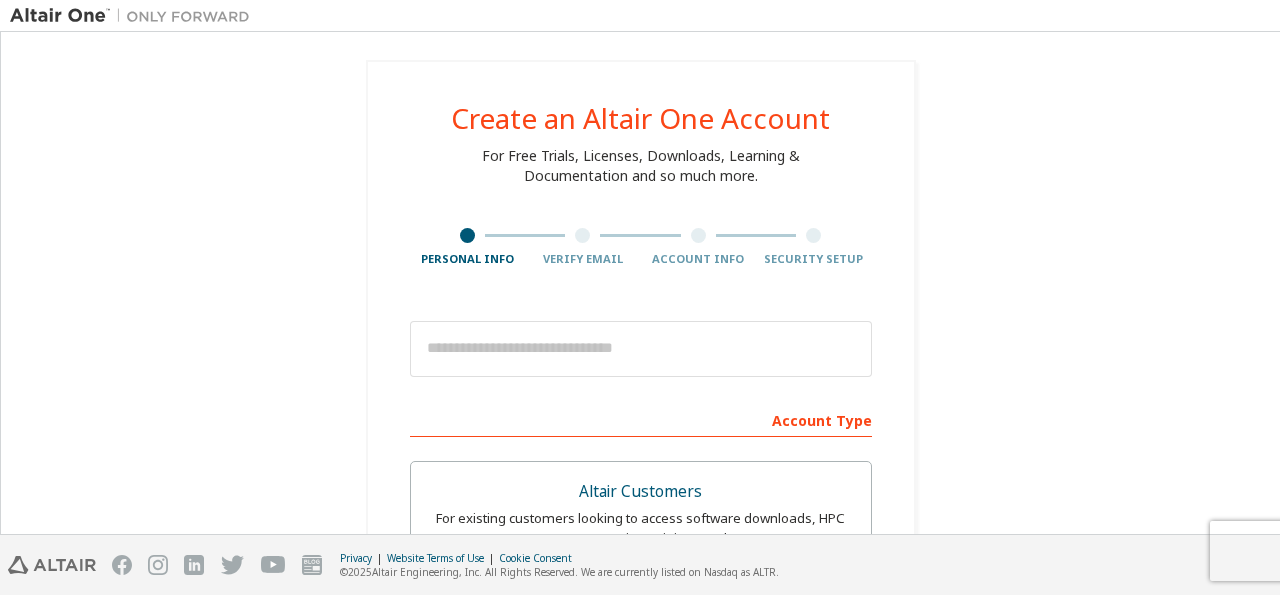 scroll, scrollTop: 0, scrollLeft: 0, axis: both 